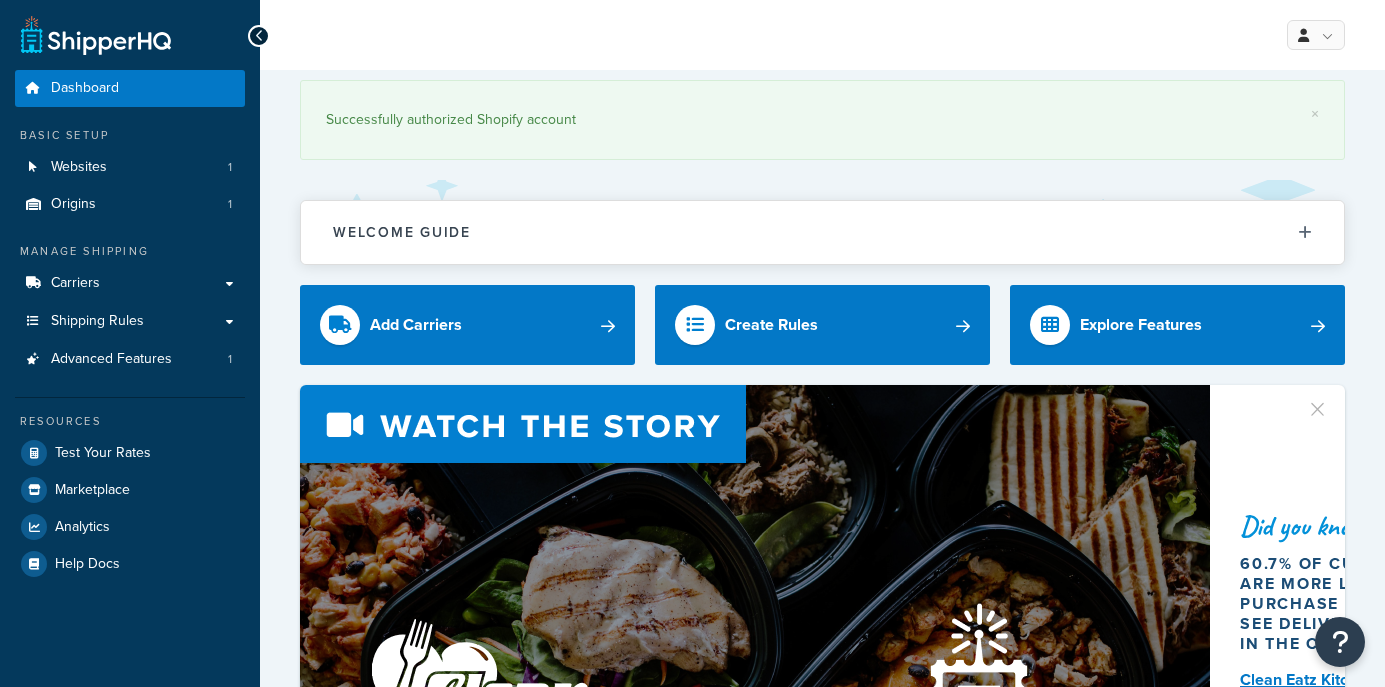 scroll, scrollTop: 0, scrollLeft: 0, axis: both 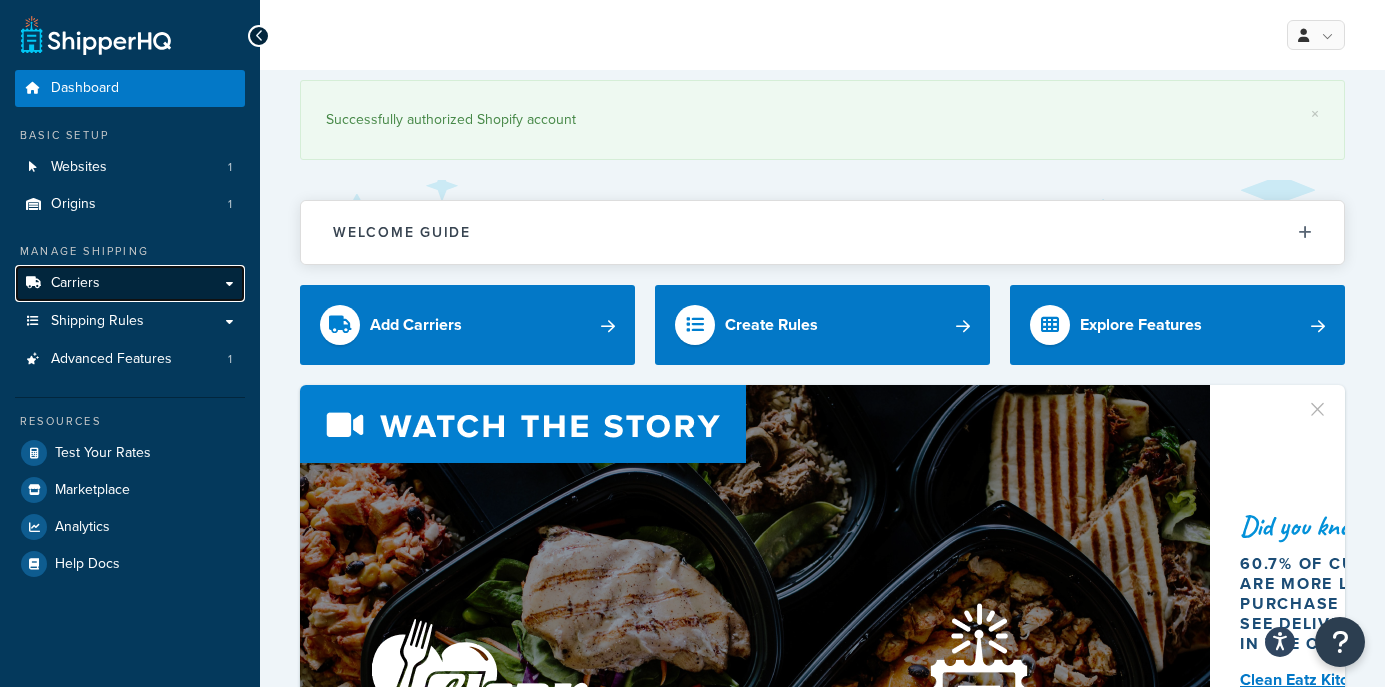 click on "Carriers" at bounding box center (130, 283) 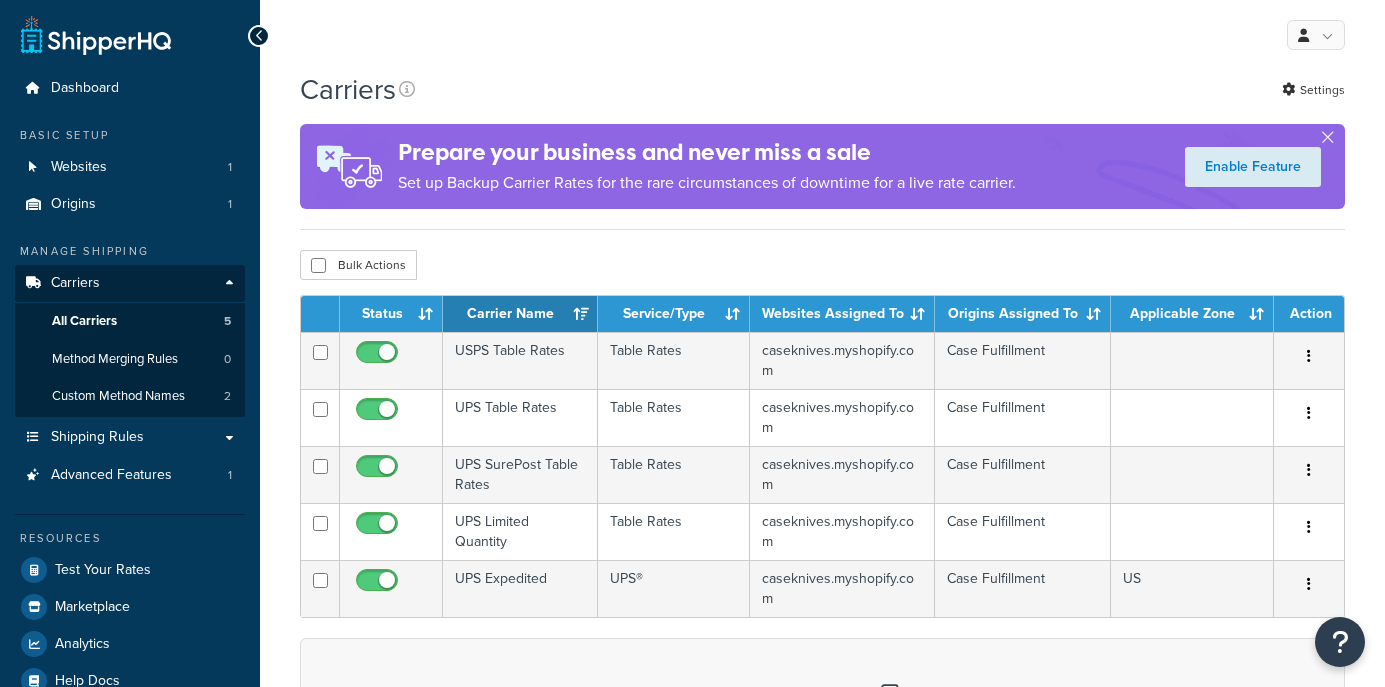 scroll, scrollTop: 0, scrollLeft: 0, axis: both 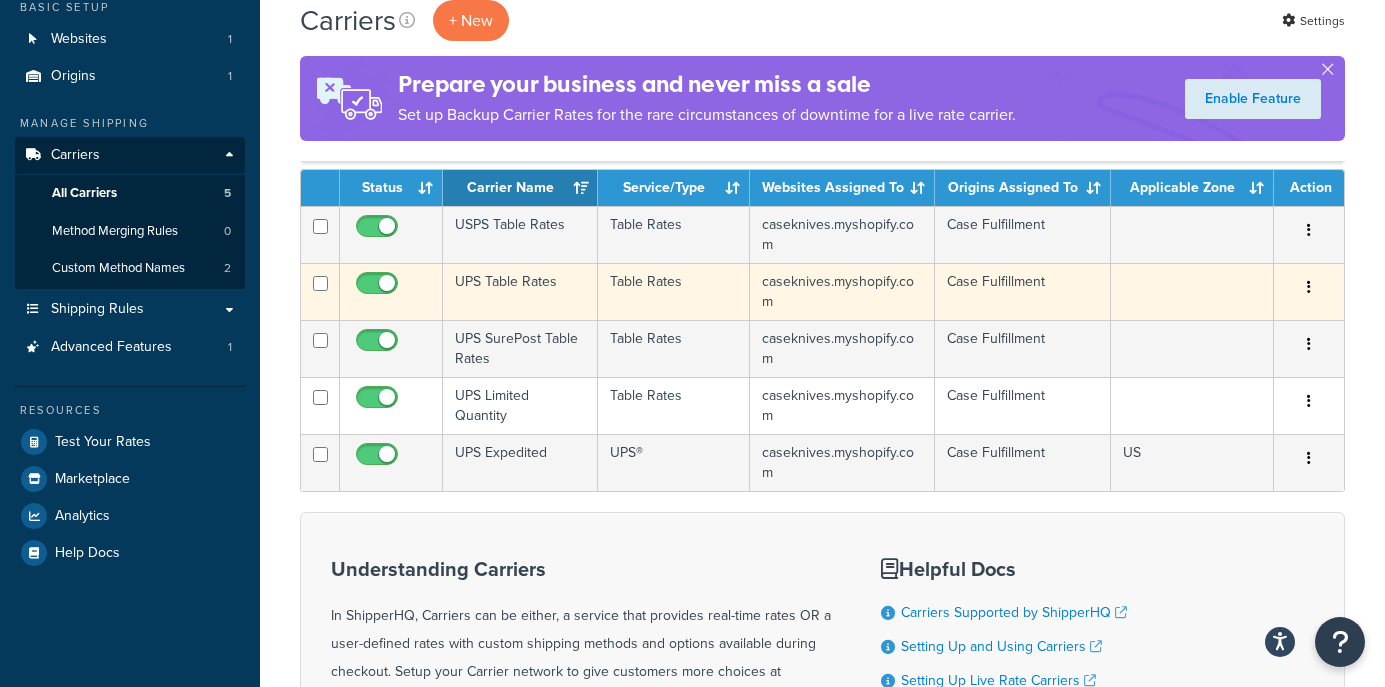 click on "UPS Table Rates" at bounding box center (520, 291) 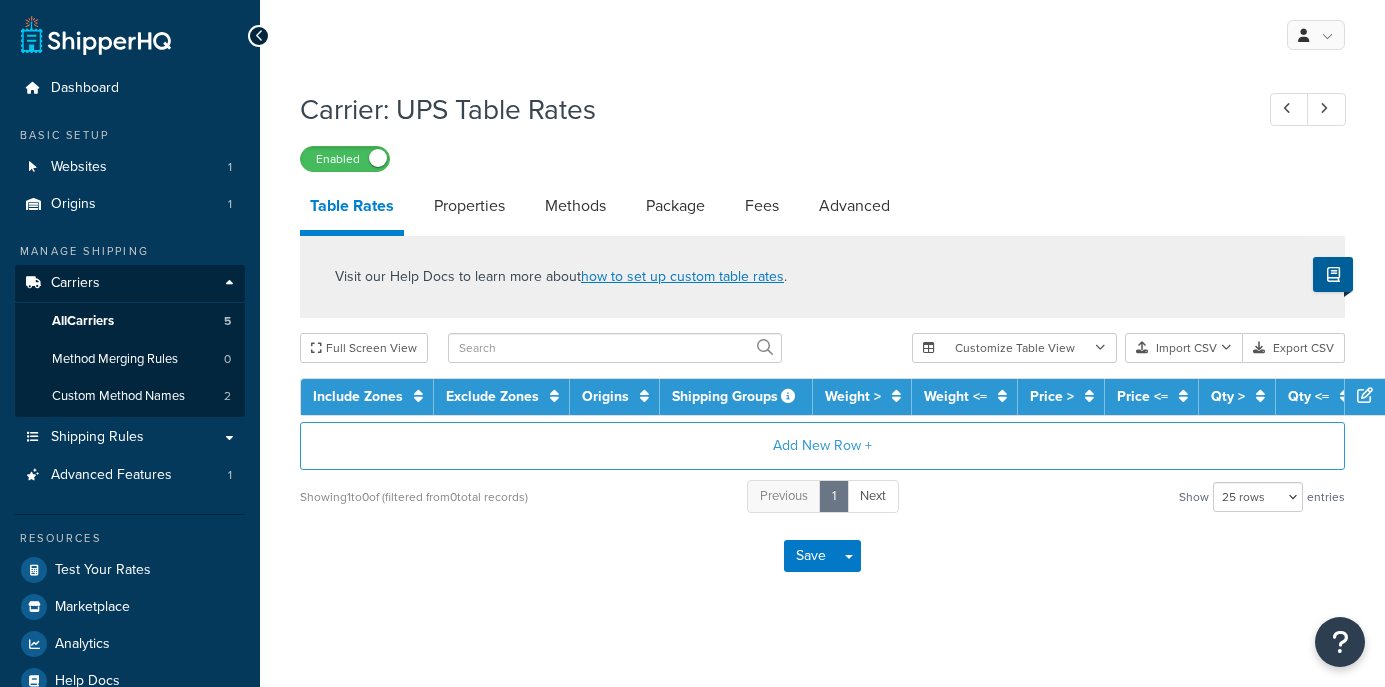 scroll, scrollTop: 0, scrollLeft: 0, axis: both 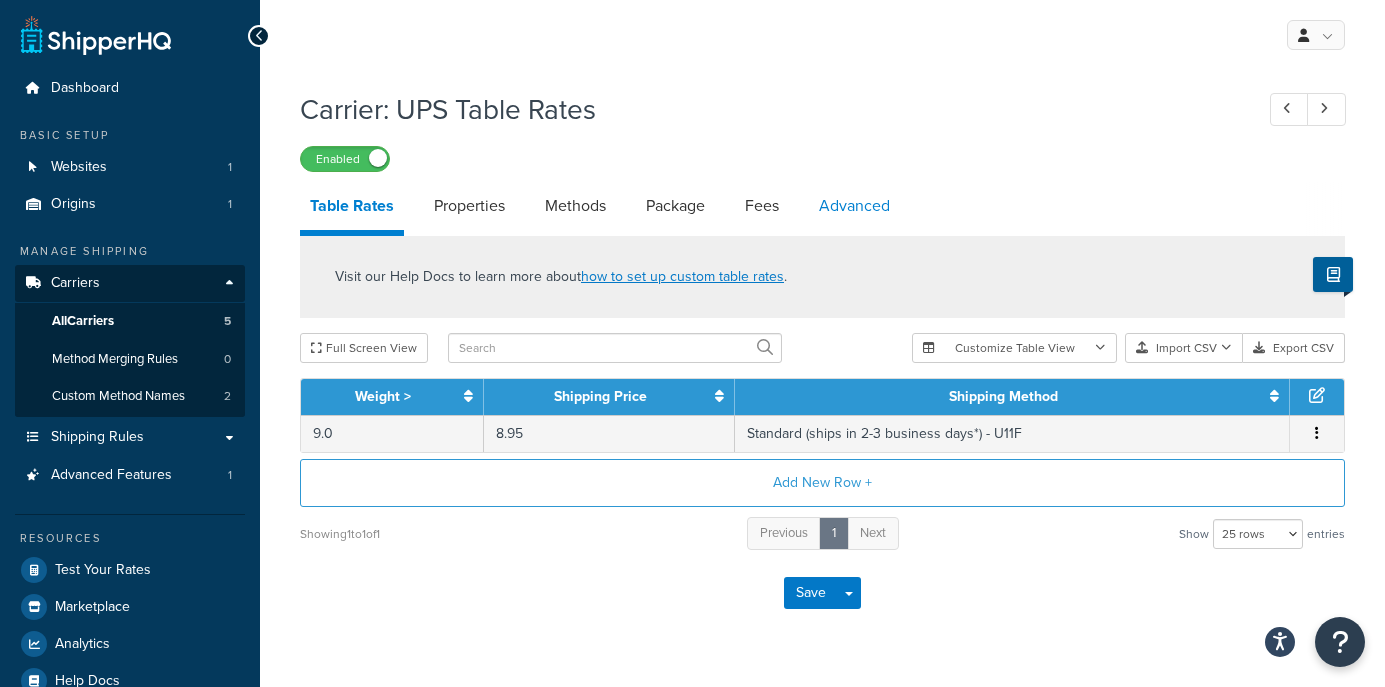 click on "Advanced" at bounding box center [854, 206] 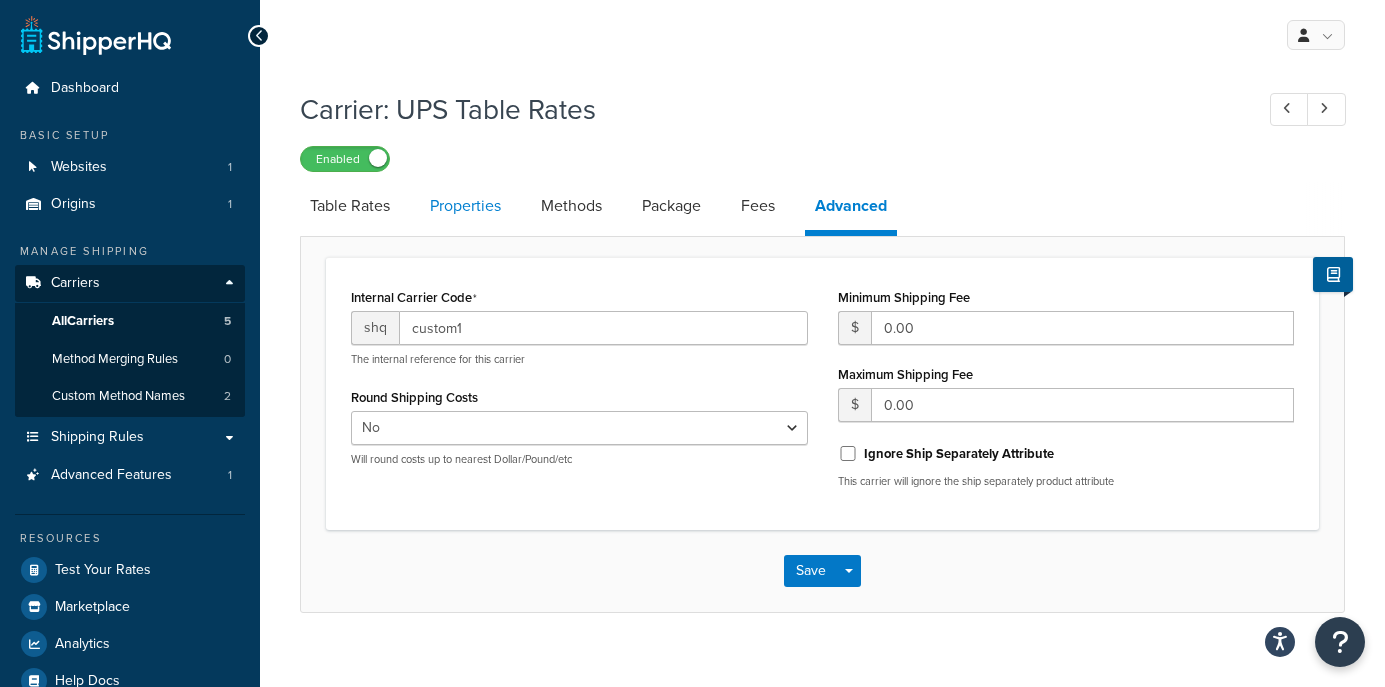 click on "Properties" at bounding box center (465, 206) 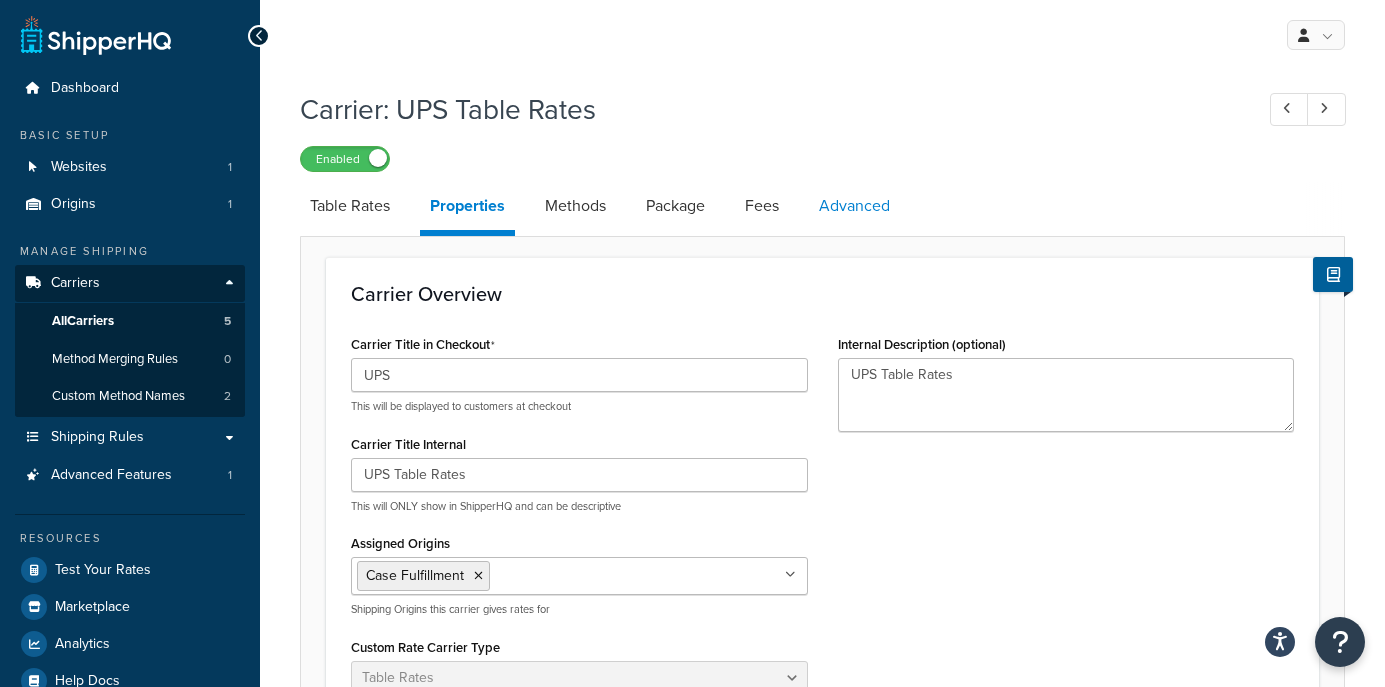 click on "Advanced" at bounding box center (854, 206) 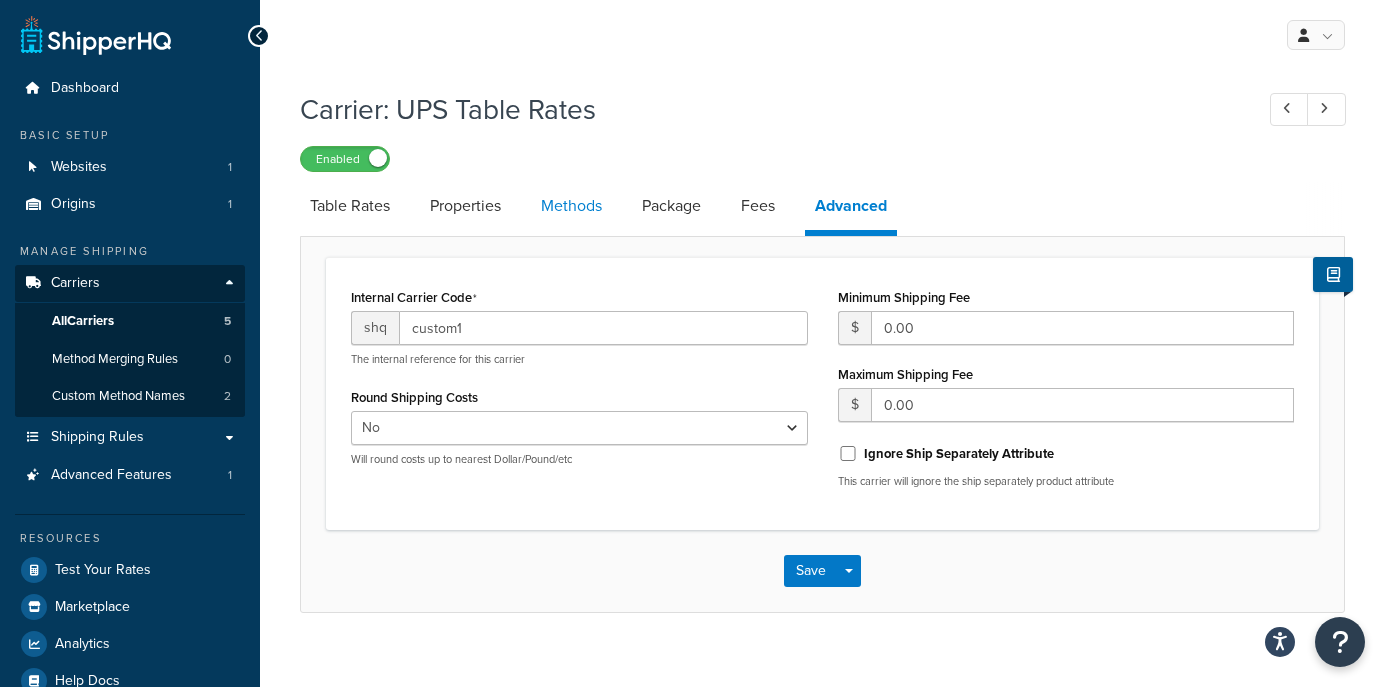 click on "Methods" at bounding box center [571, 206] 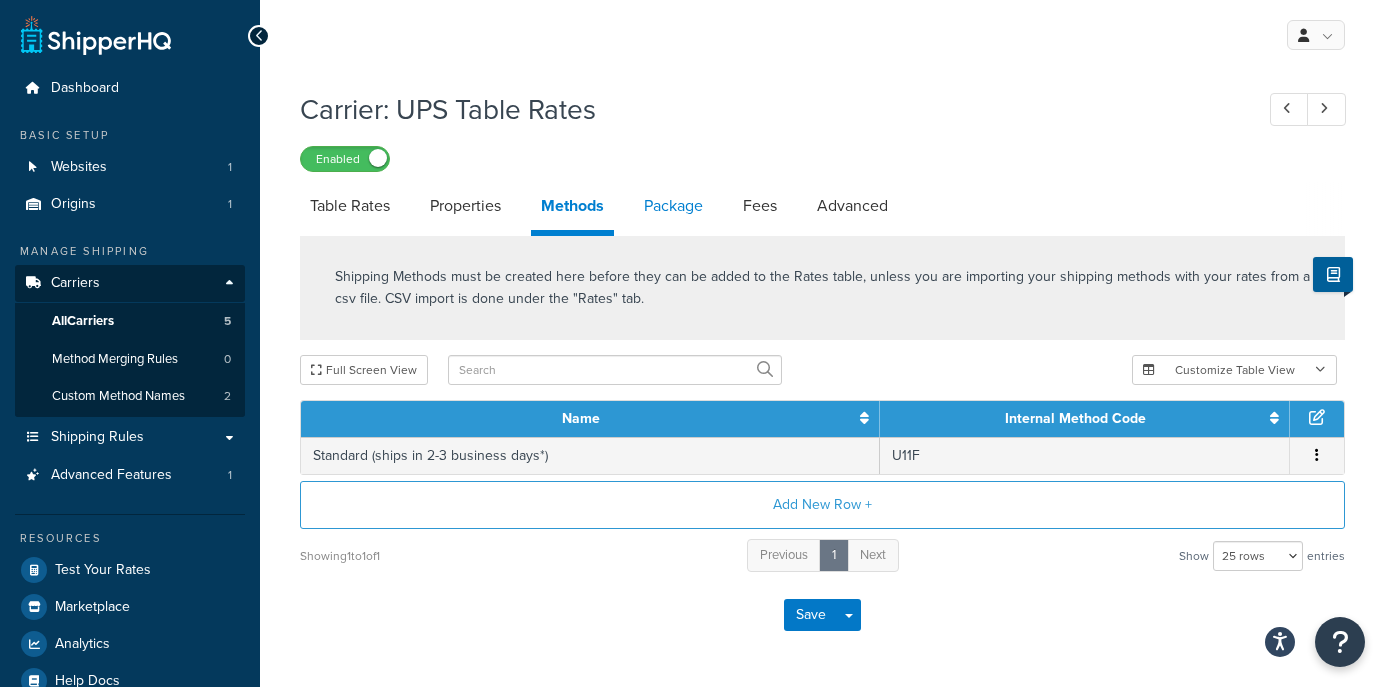 click on "Package" at bounding box center [673, 206] 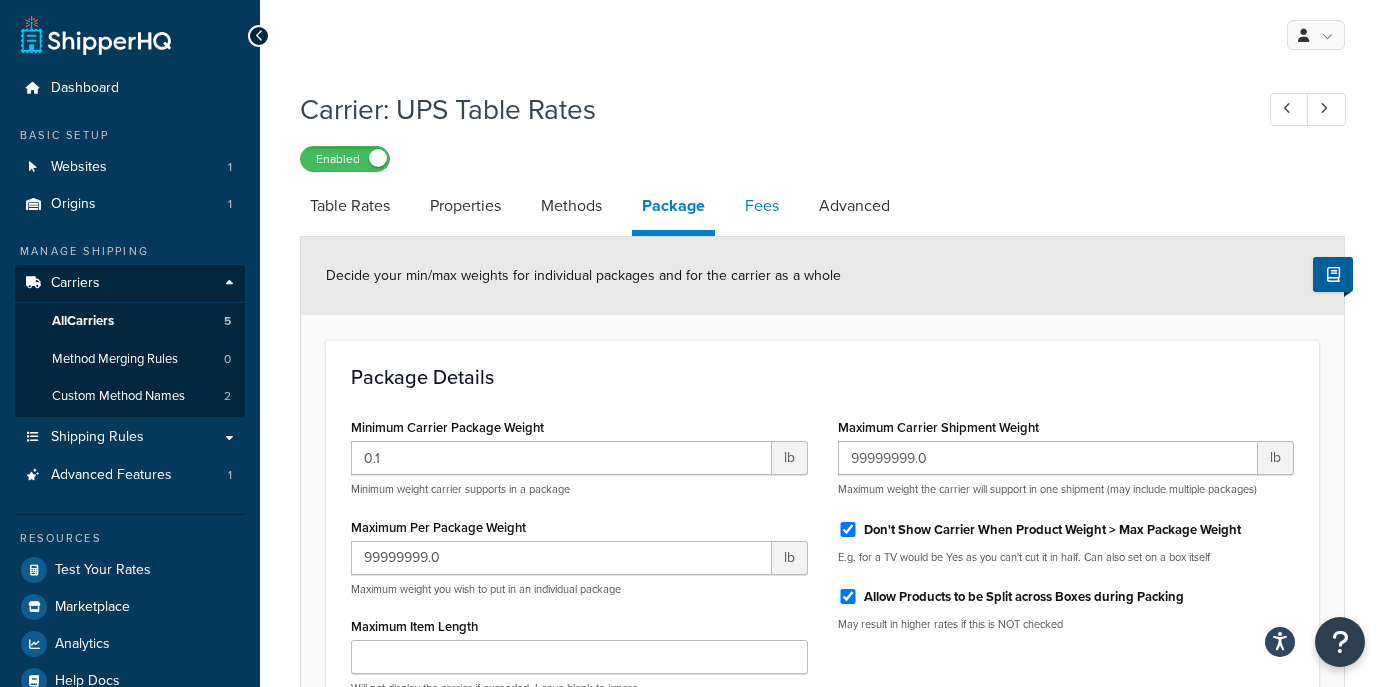 click on "Fees" at bounding box center [762, 206] 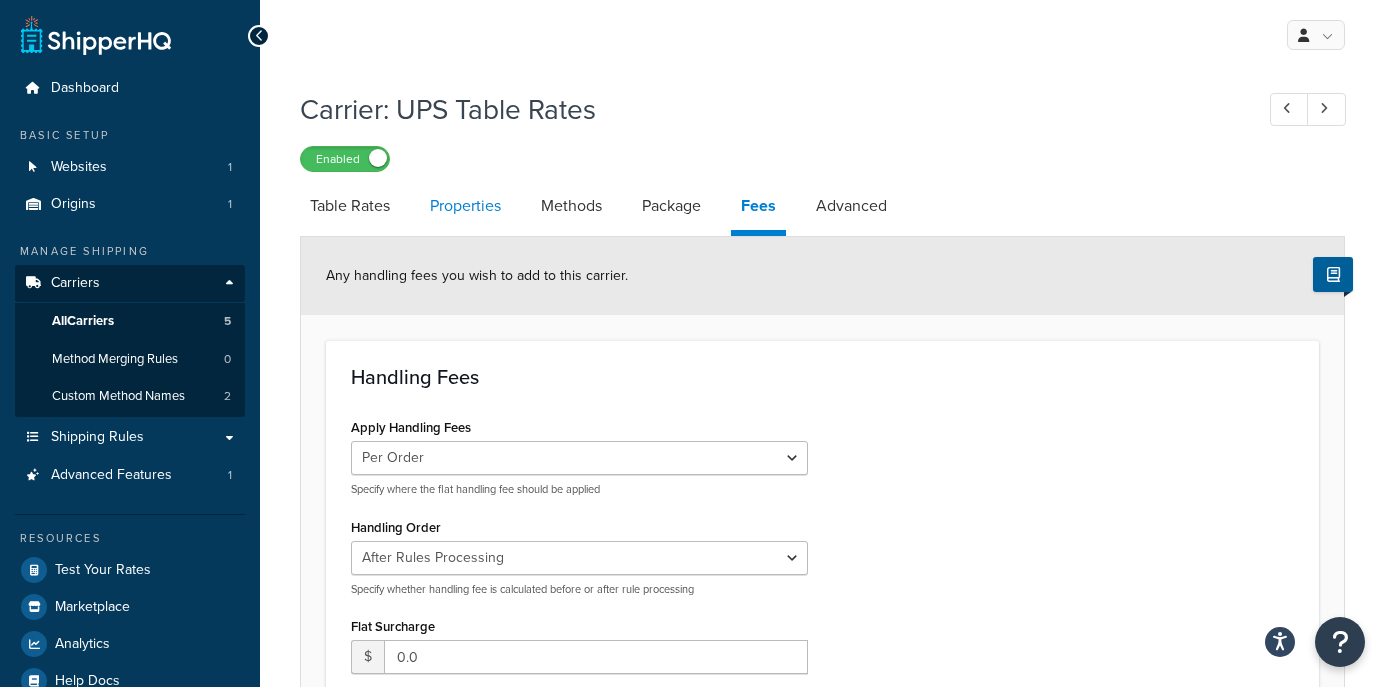 click on "Properties" at bounding box center [465, 206] 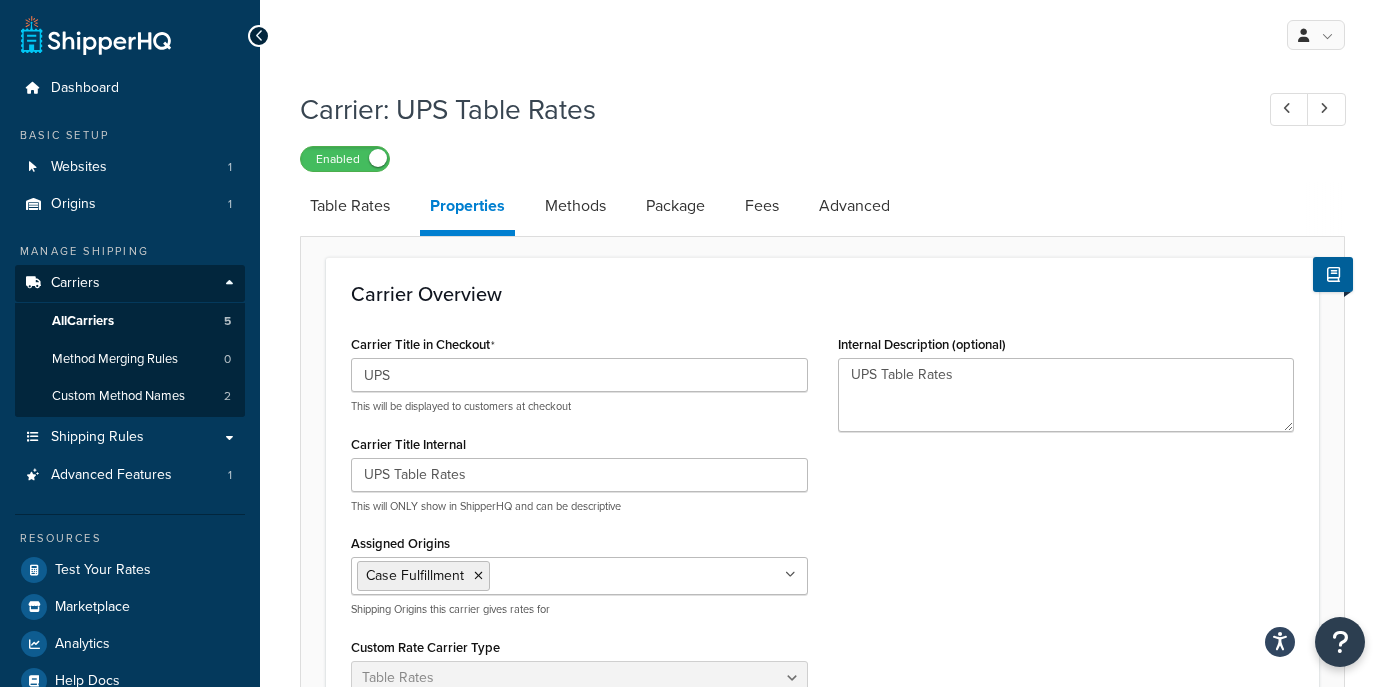 scroll, scrollTop: 0, scrollLeft: 0, axis: both 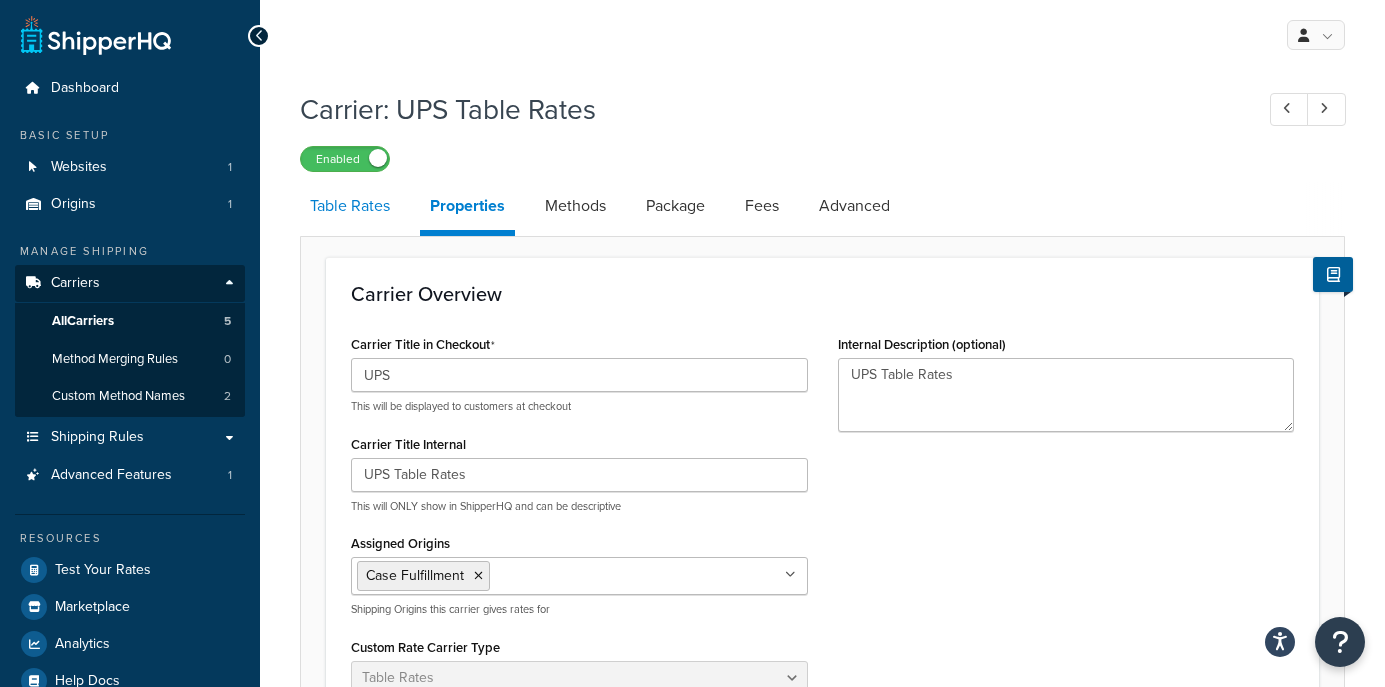 click on "Table Rates" at bounding box center [350, 206] 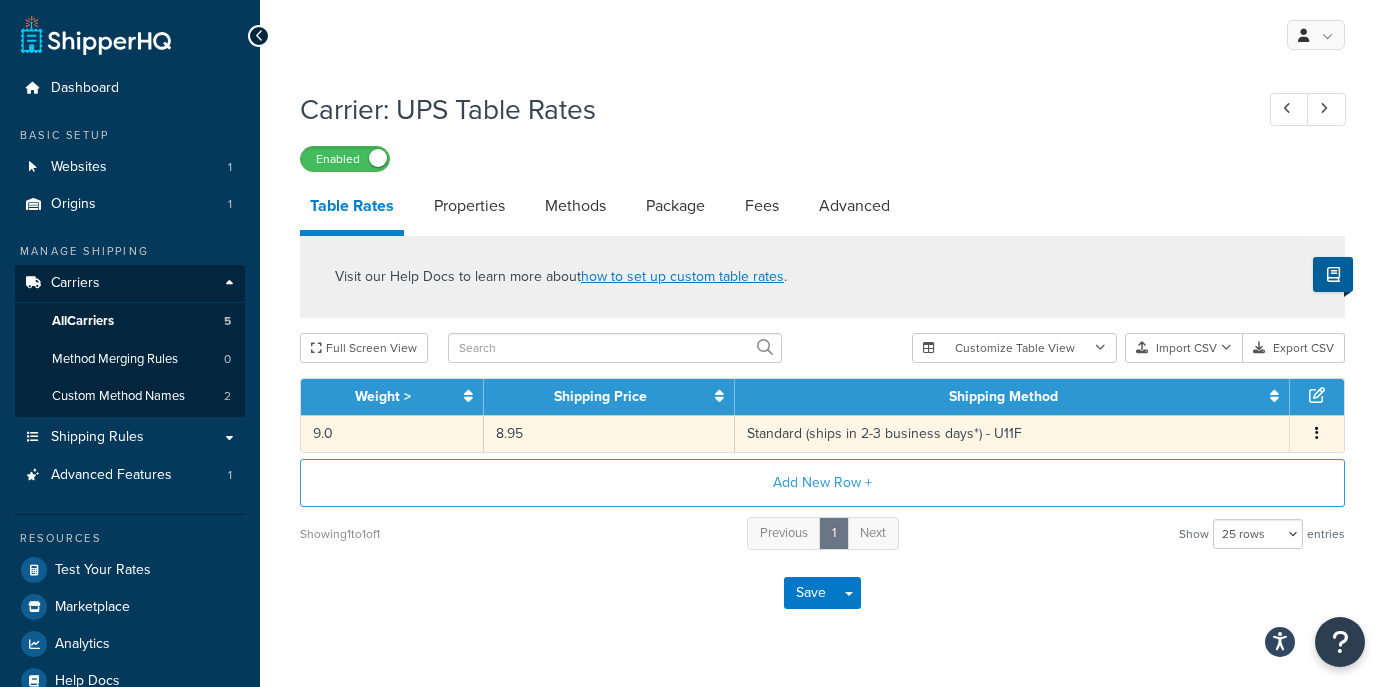 click at bounding box center [1317, 434] 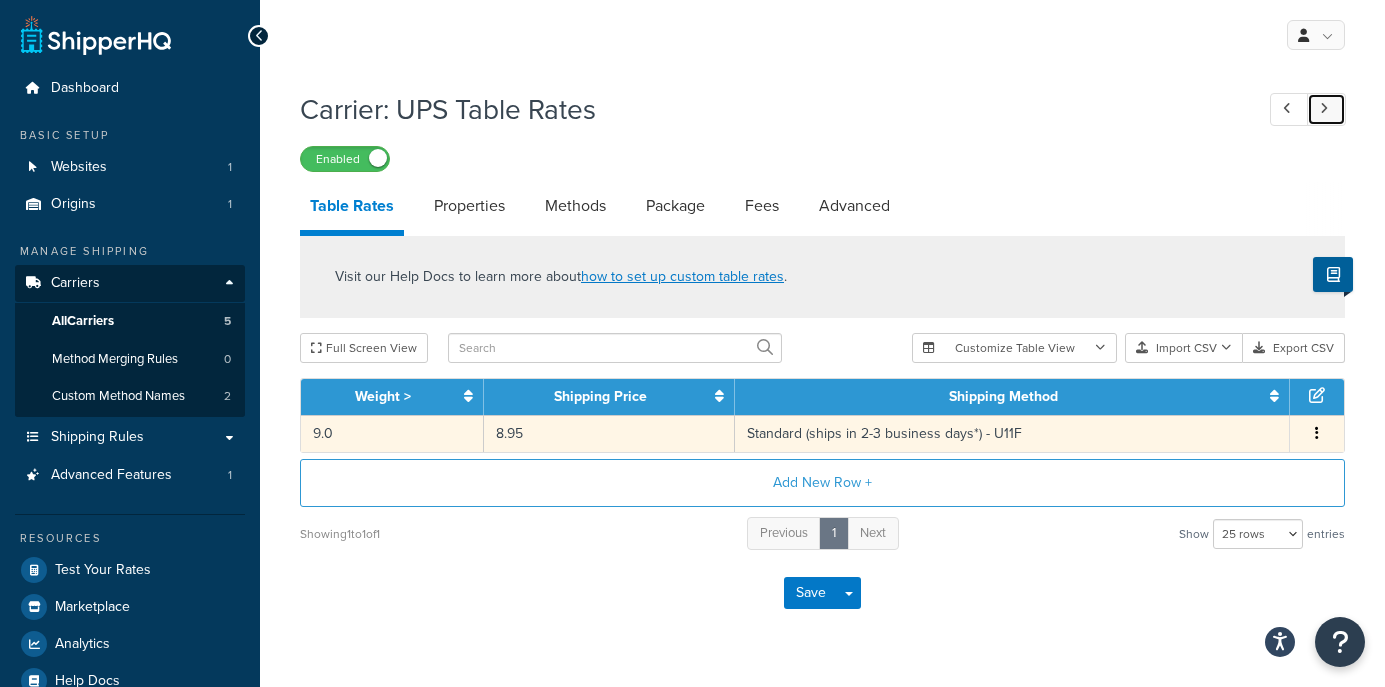 click at bounding box center [1324, 108] 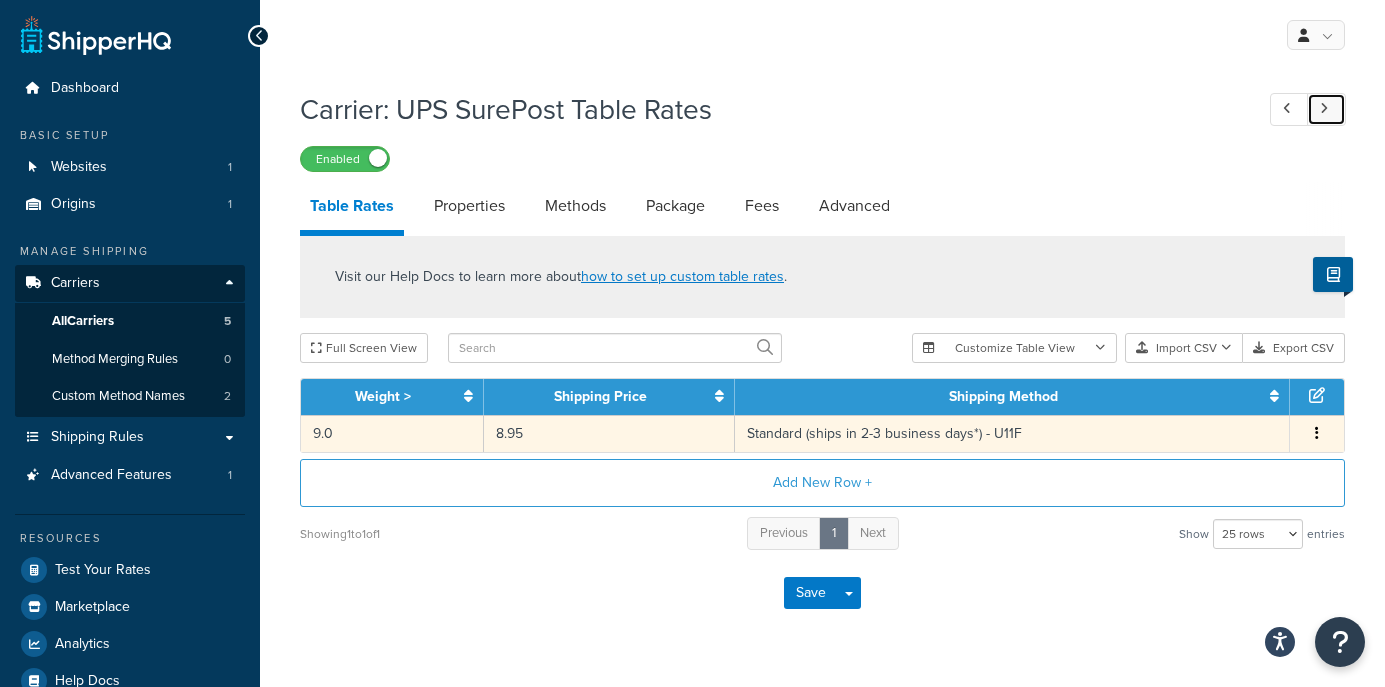 click at bounding box center [1324, 108] 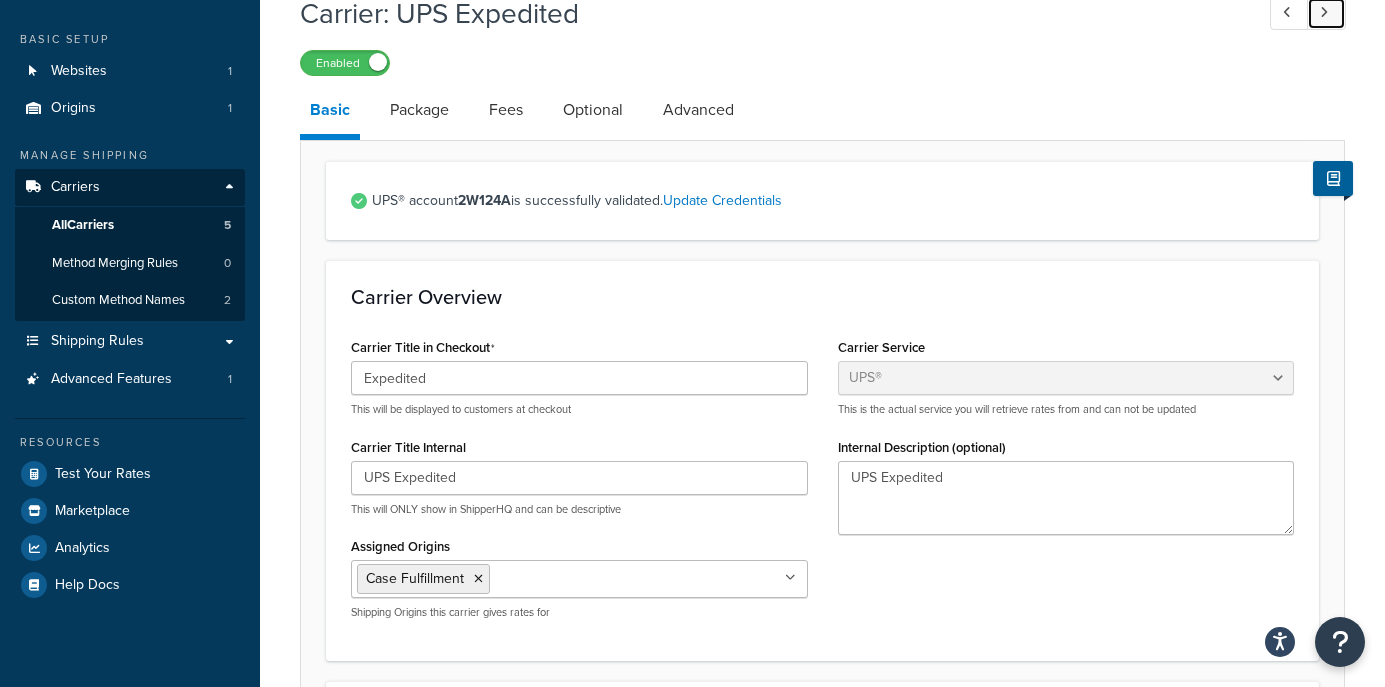 scroll, scrollTop: 0, scrollLeft: 0, axis: both 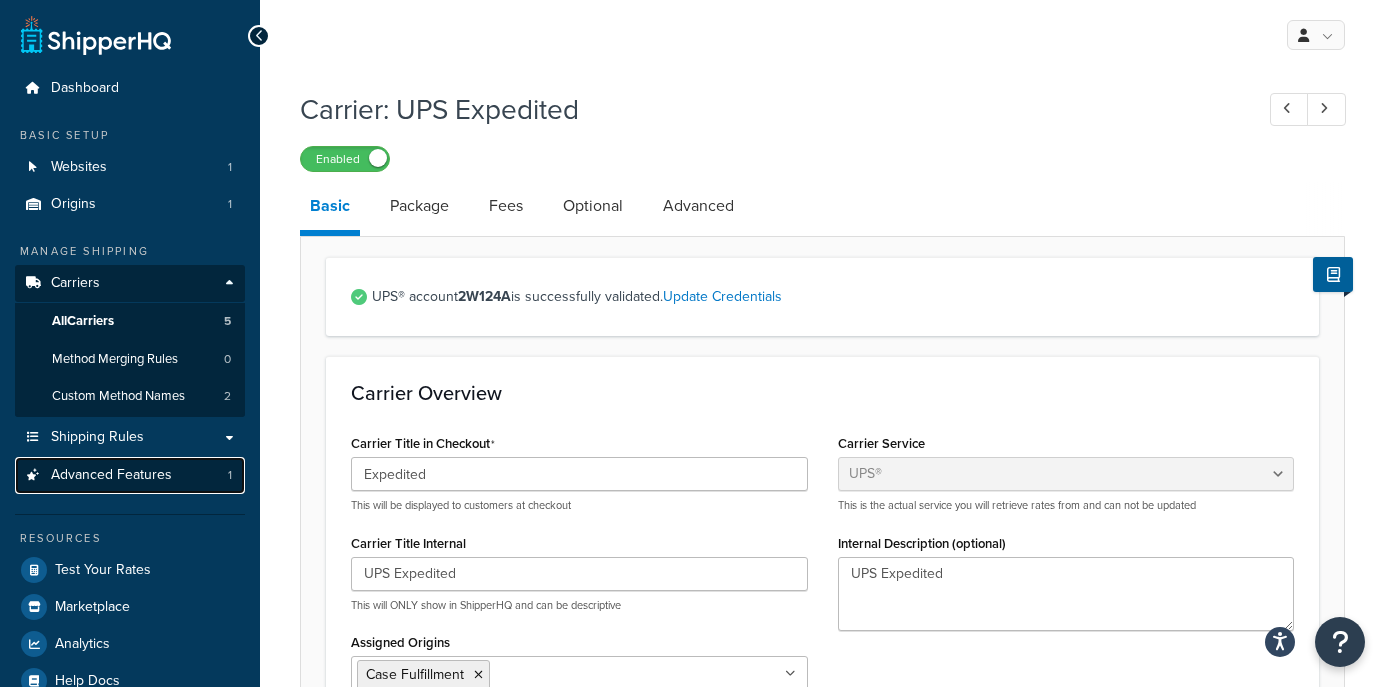 click on "Advanced Features 1" at bounding box center (130, 475) 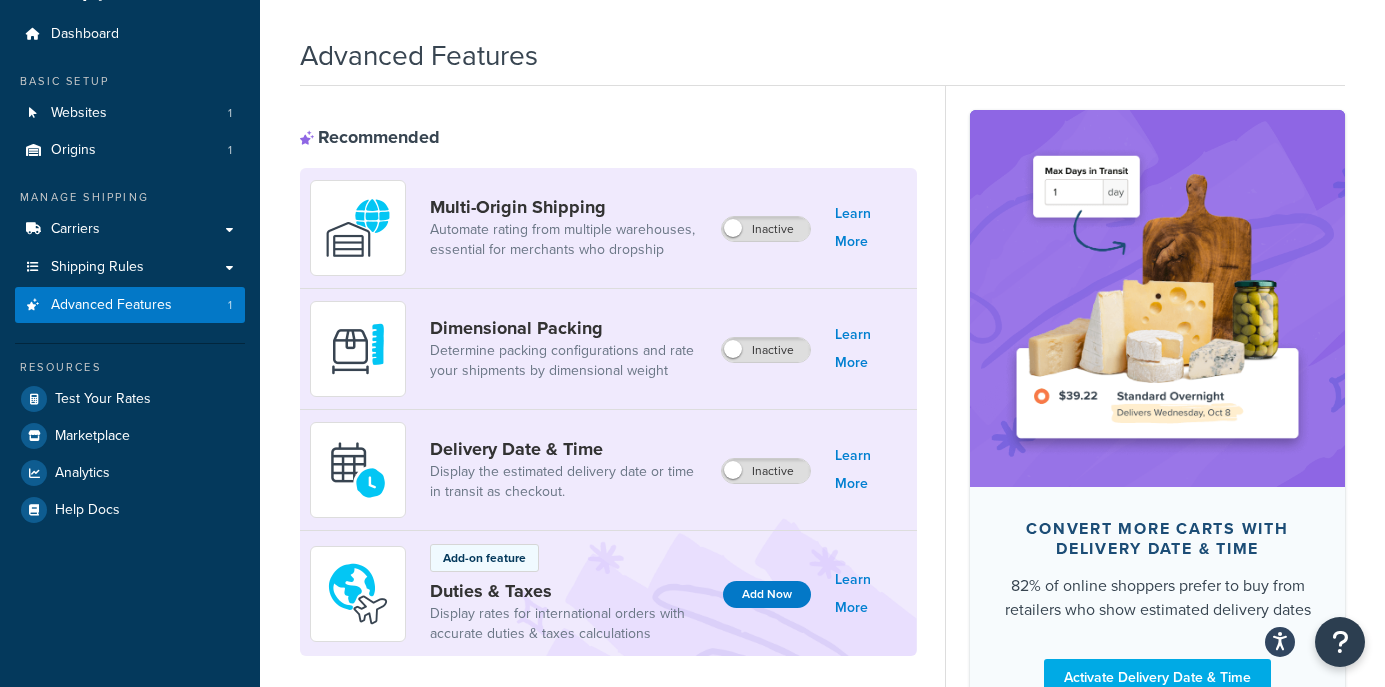 scroll, scrollTop: 31, scrollLeft: 0, axis: vertical 